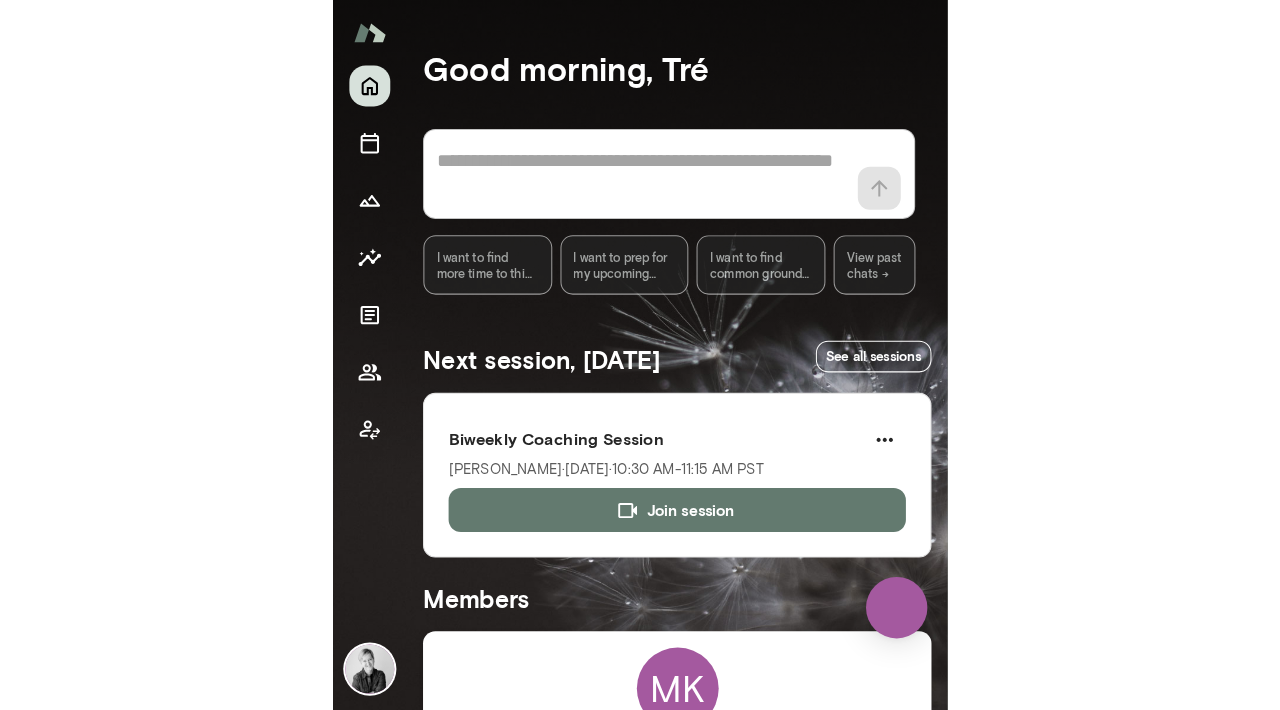 scroll, scrollTop: 0, scrollLeft: 0, axis: both 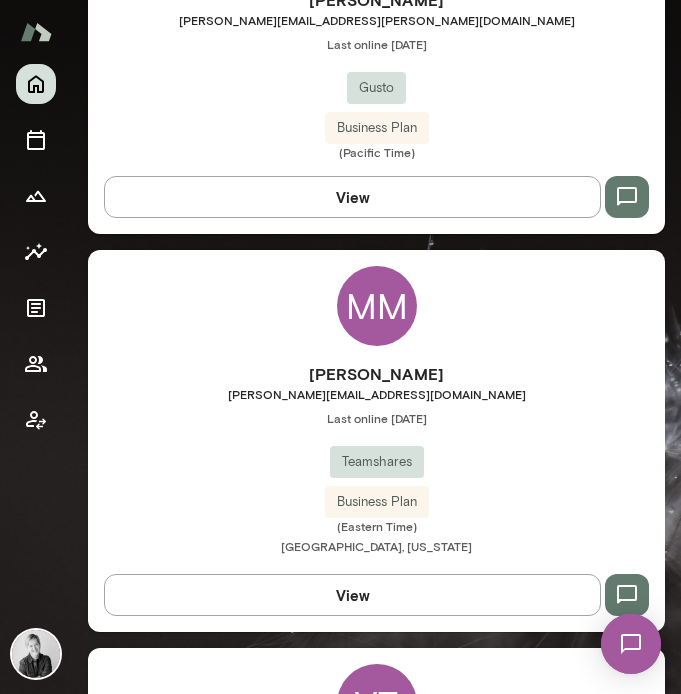 click on "MM" at bounding box center [377, 306] 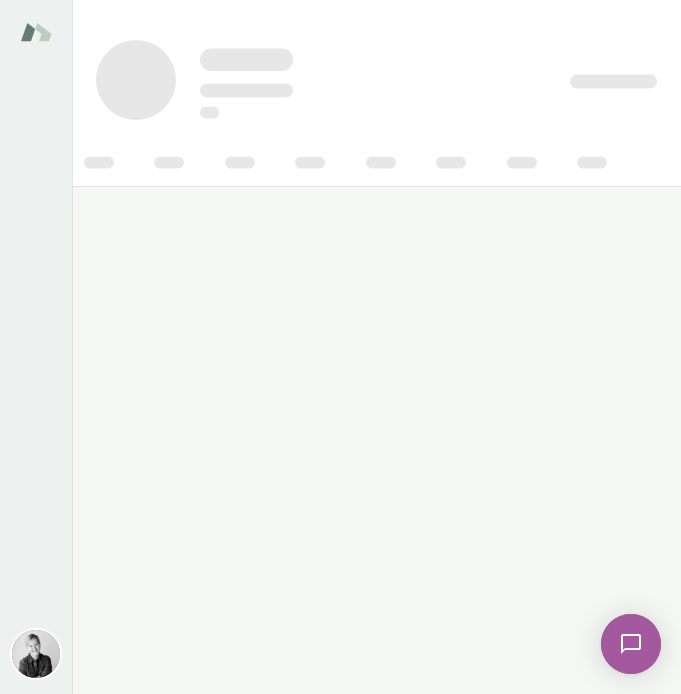 scroll, scrollTop: 0, scrollLeft: 0, axis: both 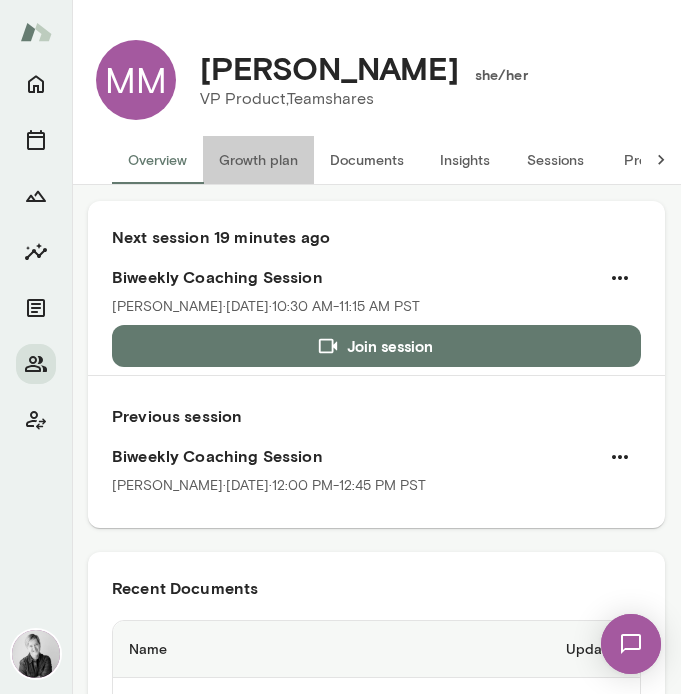 click on "Growth plan" at bounding box center [258, 160] 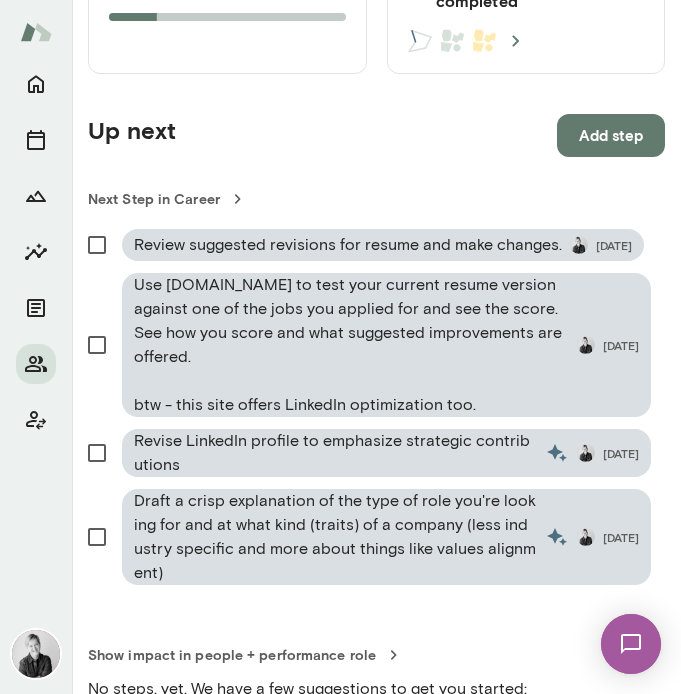 scroll, scrollTop: 1274, scrollLeft: 0, axis: vertical 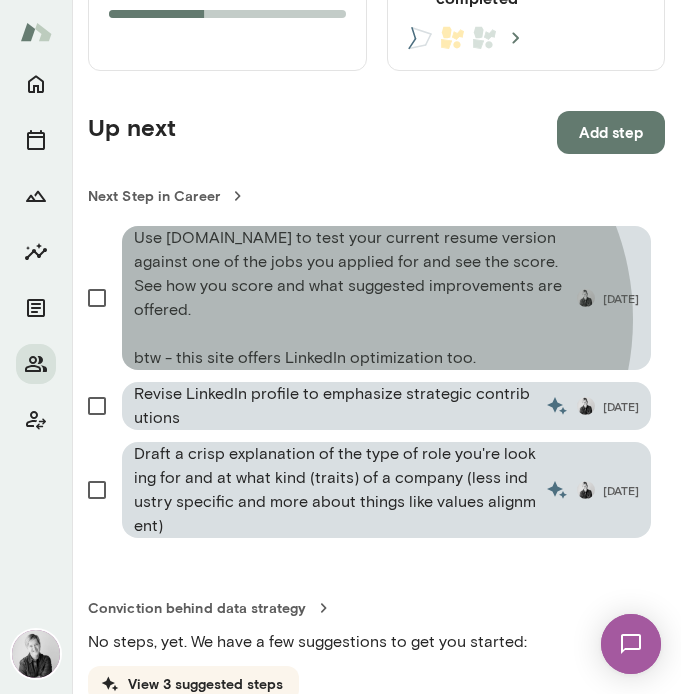 click on "Use [DOMAIN_NAME] to test your current resume version against one of the jobs you applied for and see the score.  See how you score and what suggested improvements are offered.
btw - this site offers LinkedIn optimization too." at bounding box center (351, 298) 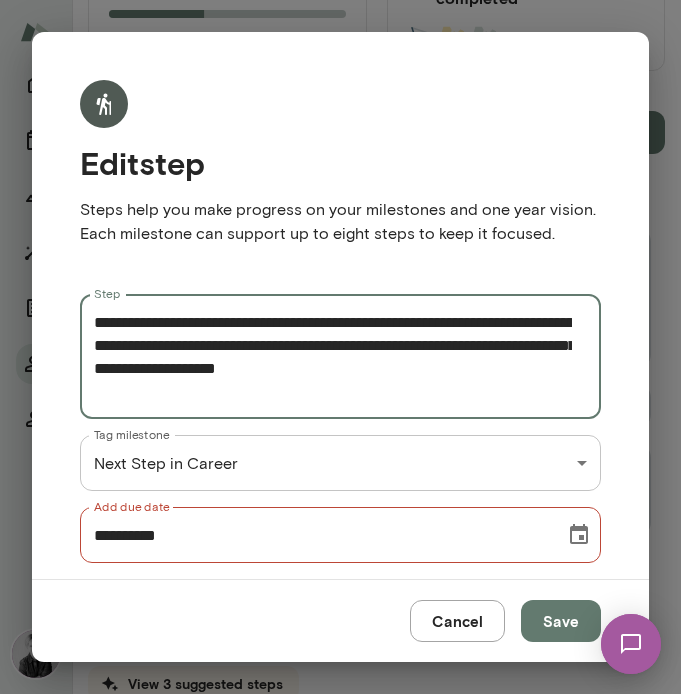 click on "**********" at bounding box center [333, 357] 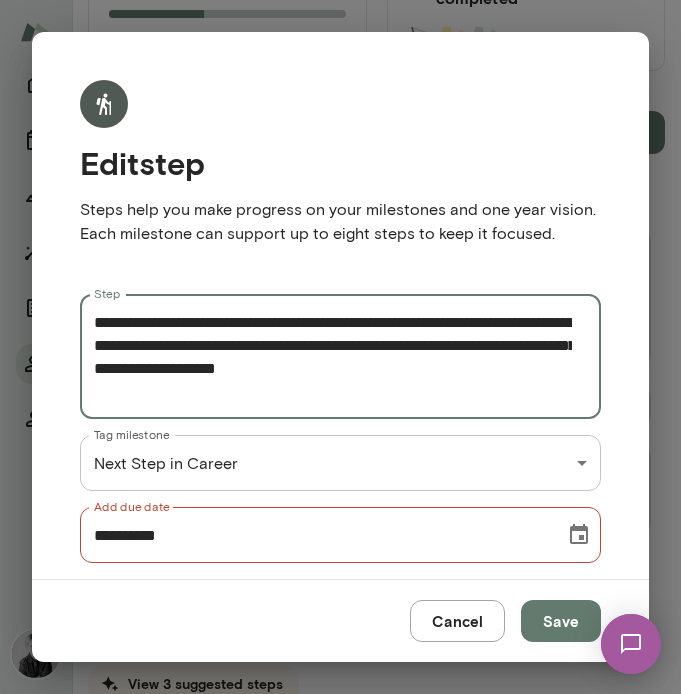 drag, startPoint x: 547, startPoint y: 396, endPoint x: 519, endPoint y: 373, distance: 36.23534 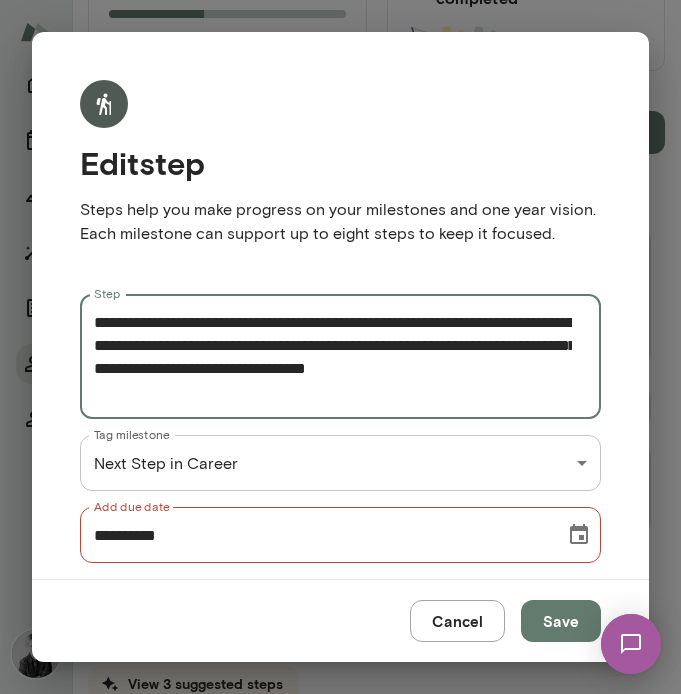 type on "**********" 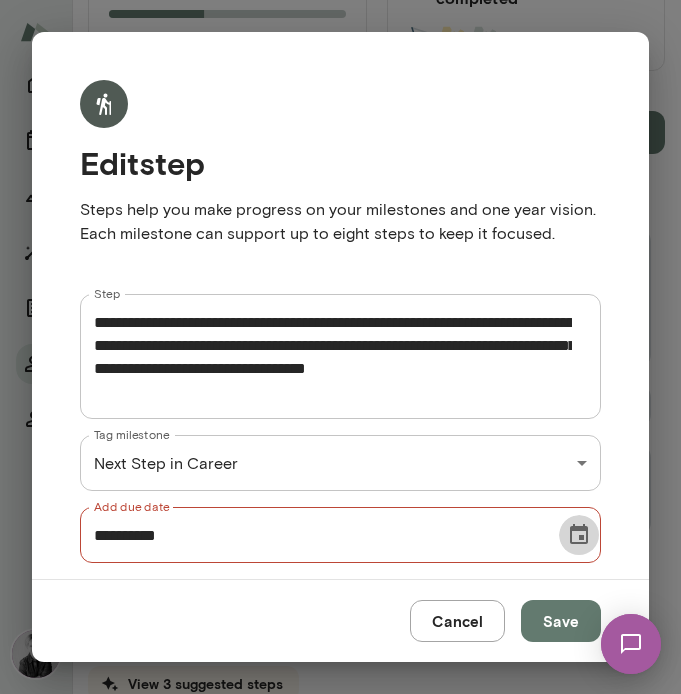 click 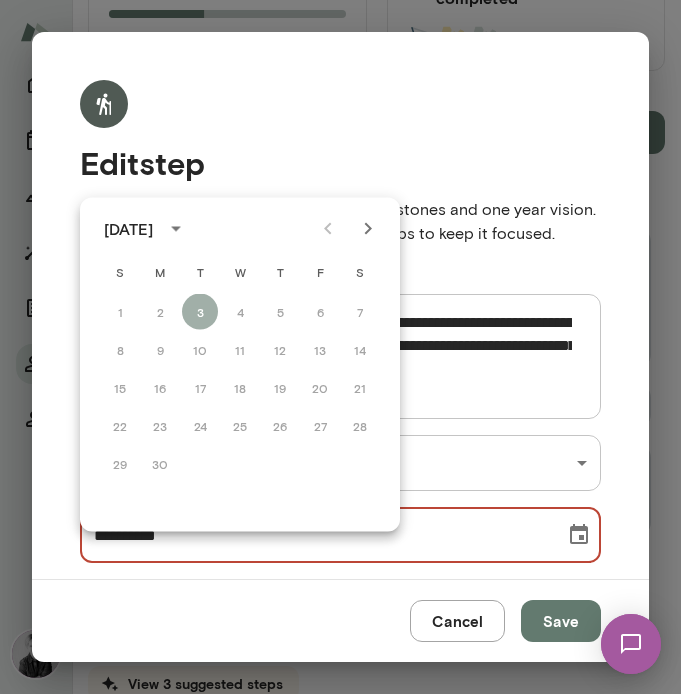 click 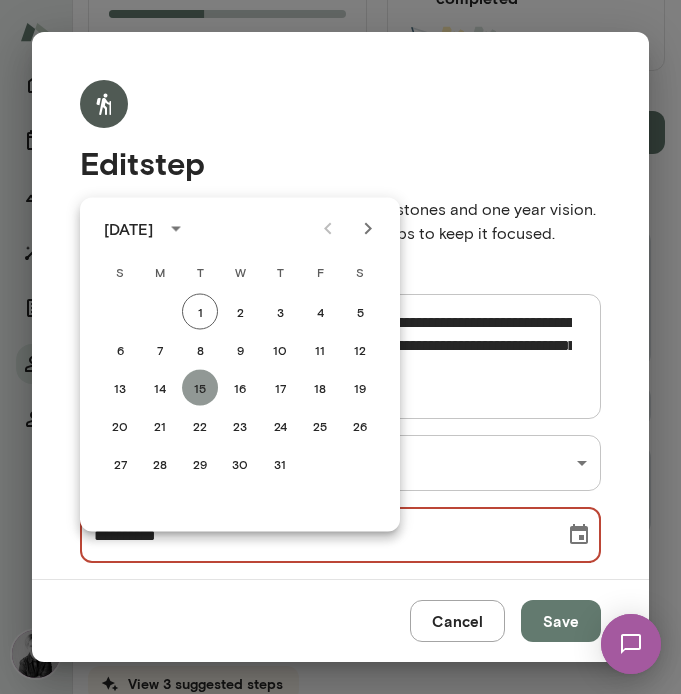 click on "15" at bounding box center [200, 388] 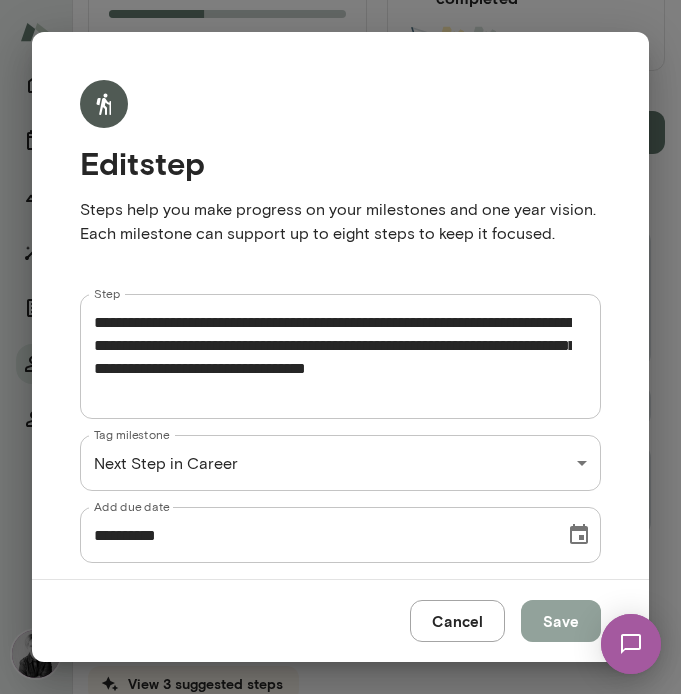 click on "Save" at bounding box center [561, 621] 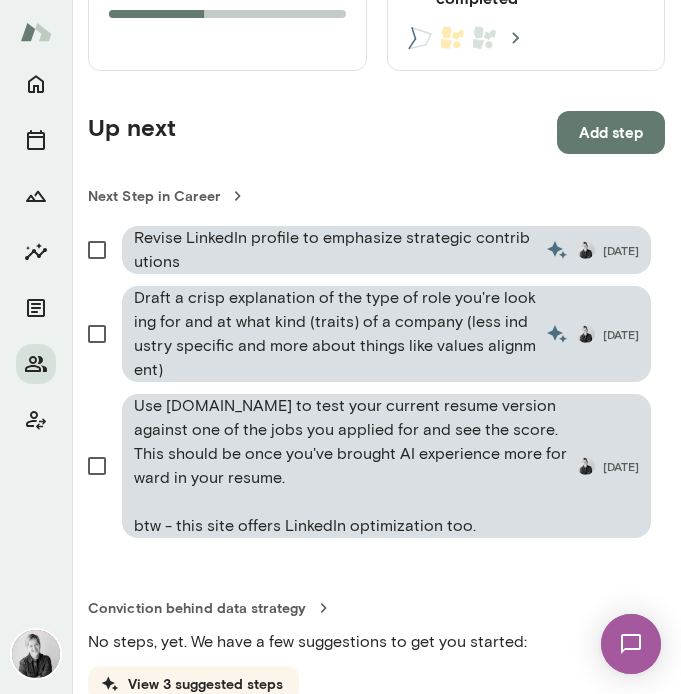 click on "Revise LinkedIn profile to emphasize strategic contributions" at bounding box center (335, 250) 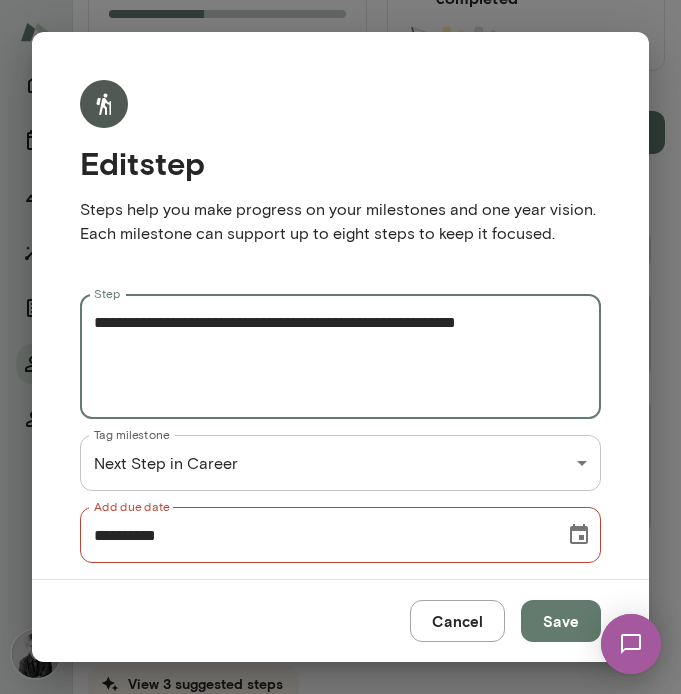 drag, startPoint x: 547, startPoint y: 348, endPoint x: 362, endPoint y: 350, distance: 185.0108 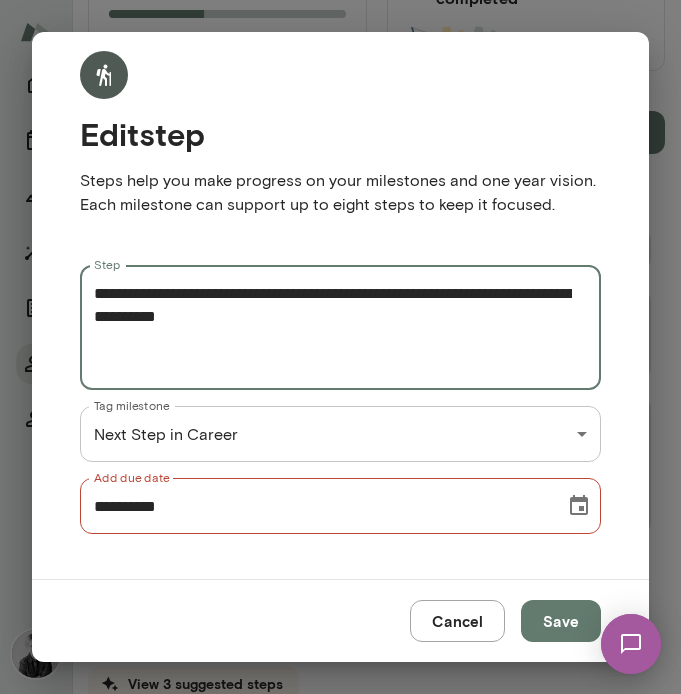 scroll, scrollTop: 56, scrollLeft: 0, axis: vertical 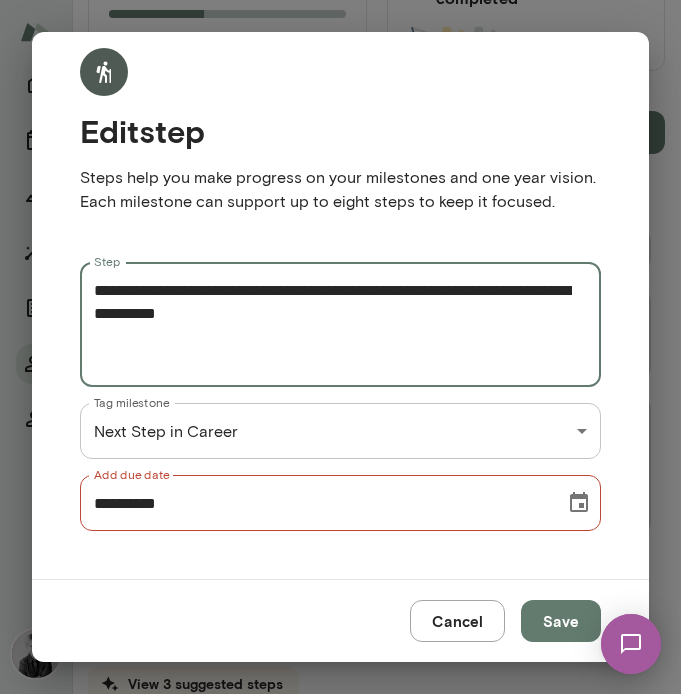 type on "**********" 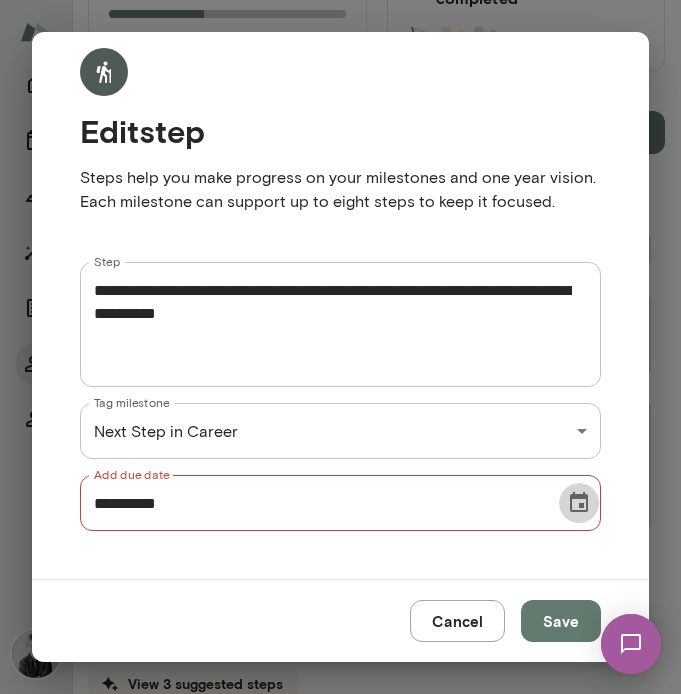 click at bounding box center (579, 503) 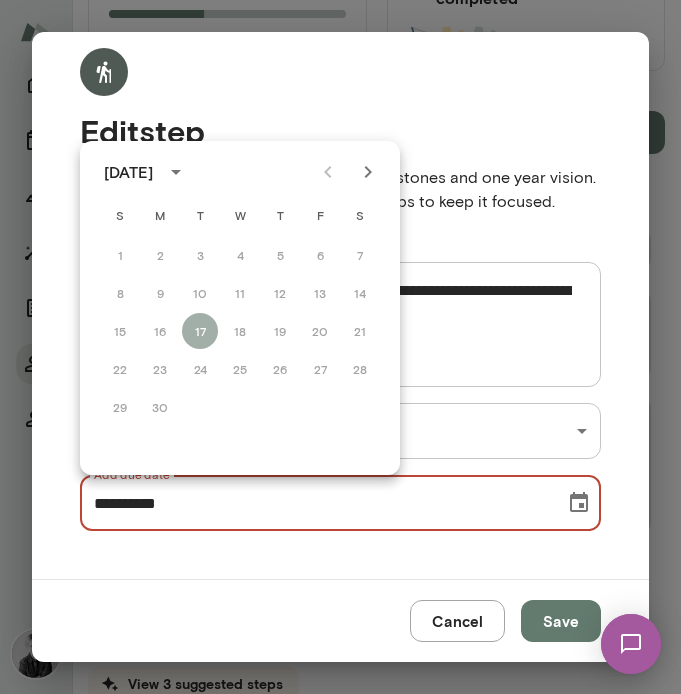 click 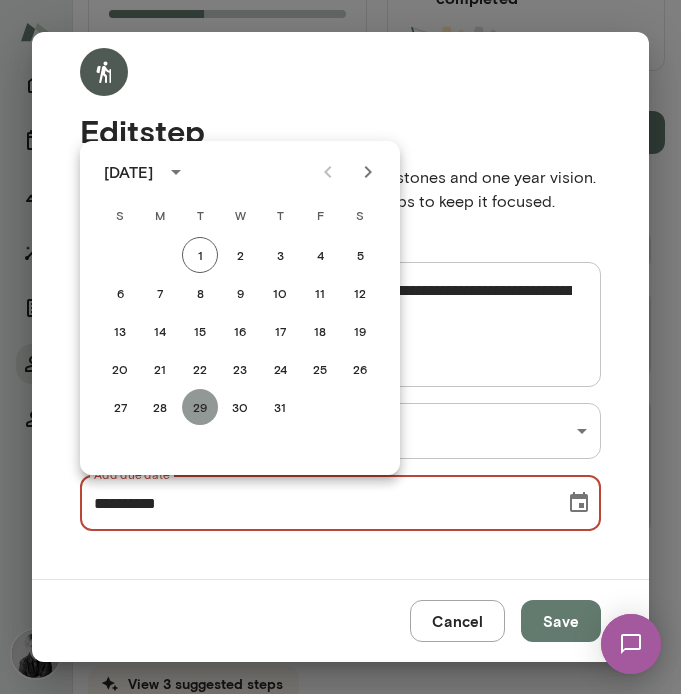 click on "29" at bounding box center (200, 407) 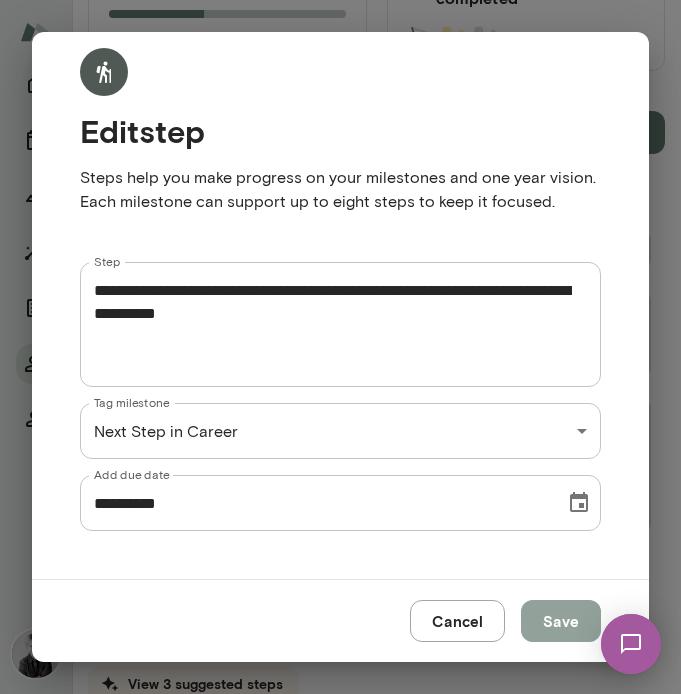 click on "Save" at bounding box center [561, 621] 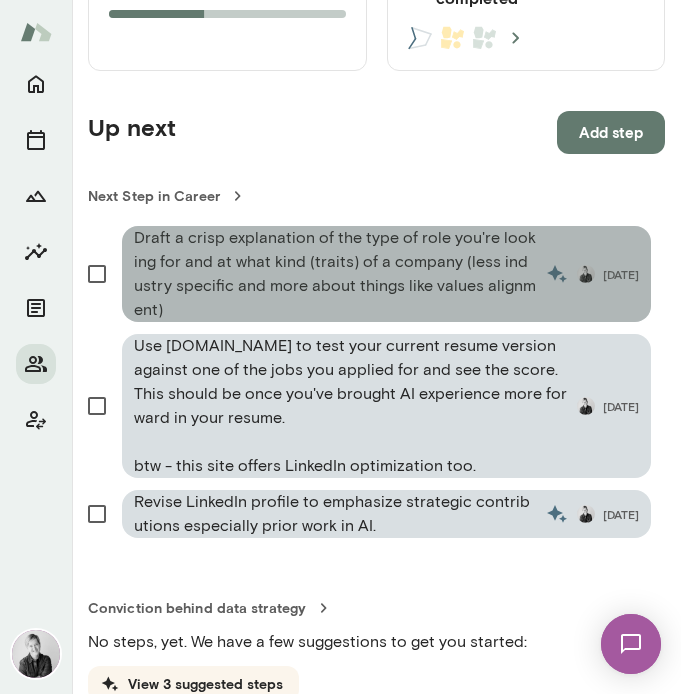 click on "Draft a crisp explanation of the type of role you're looking for and at what kind (traits) of a company (less industry specific and more about things like values alignment)" at bounding box center [335, 274] 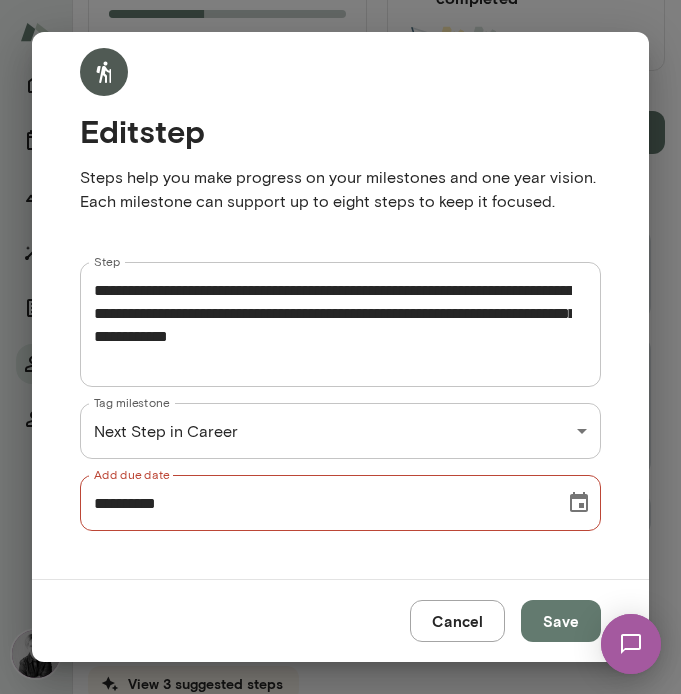 scroll, scrollTop: 56, scrollLeft: 0, axis: vertical 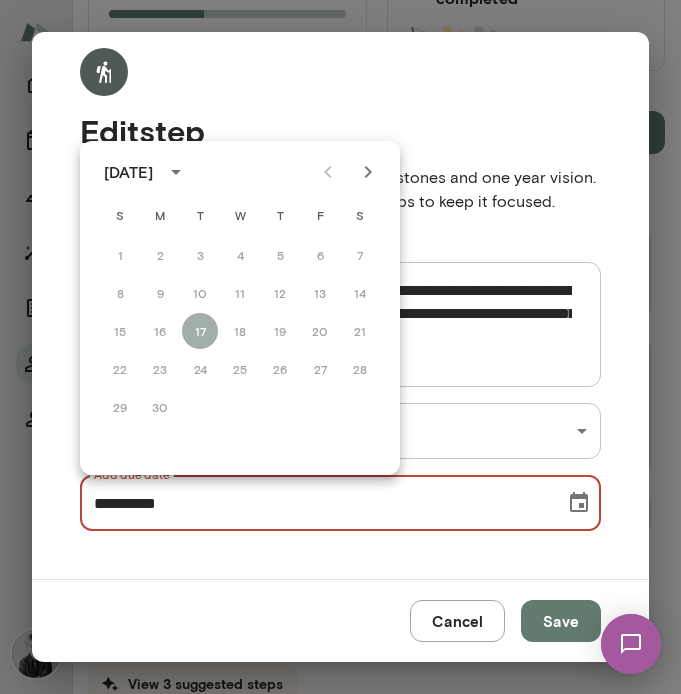 click 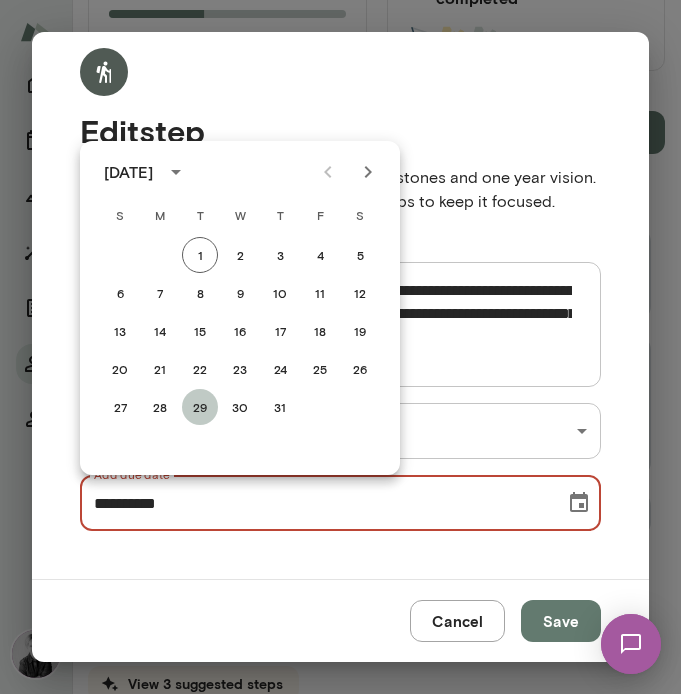 click on "29" at bounding box center (200, 407) 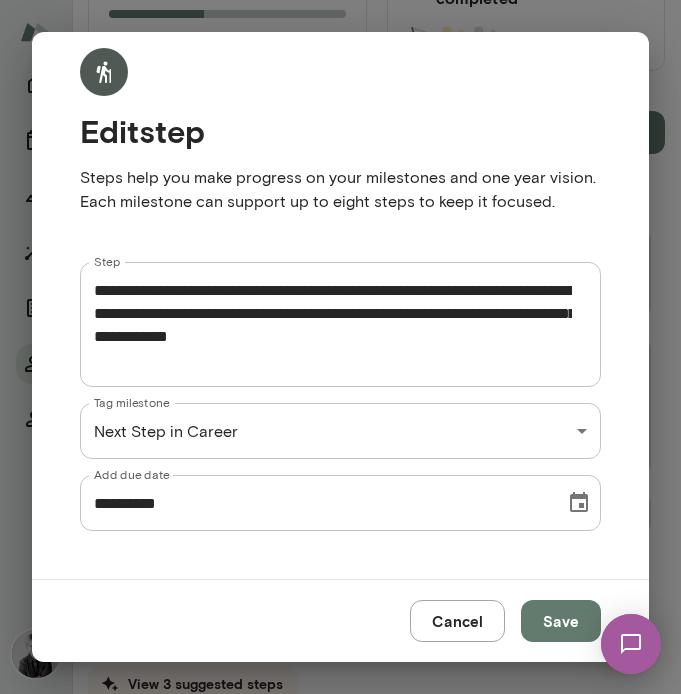 click on "Save" at bounding box center (561, 621) 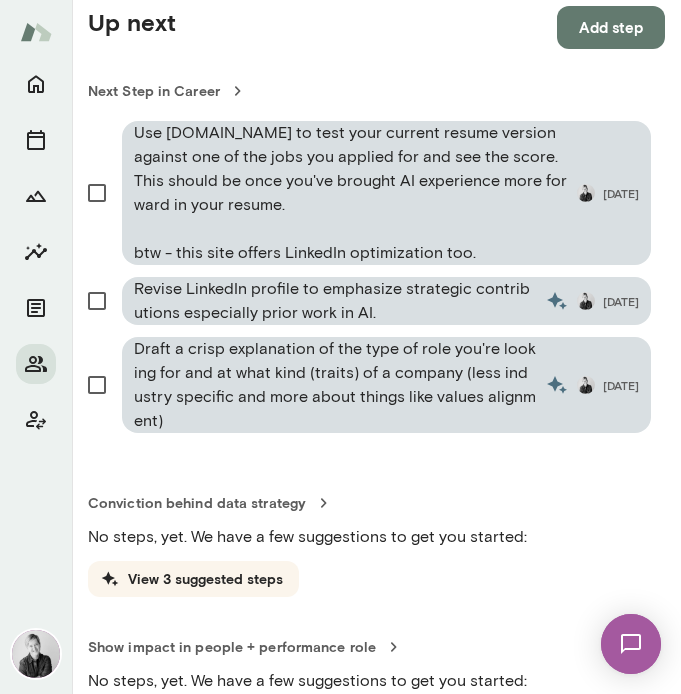 scroll, scrollTop: 1371, scrollLeft: 0, axis: vertical 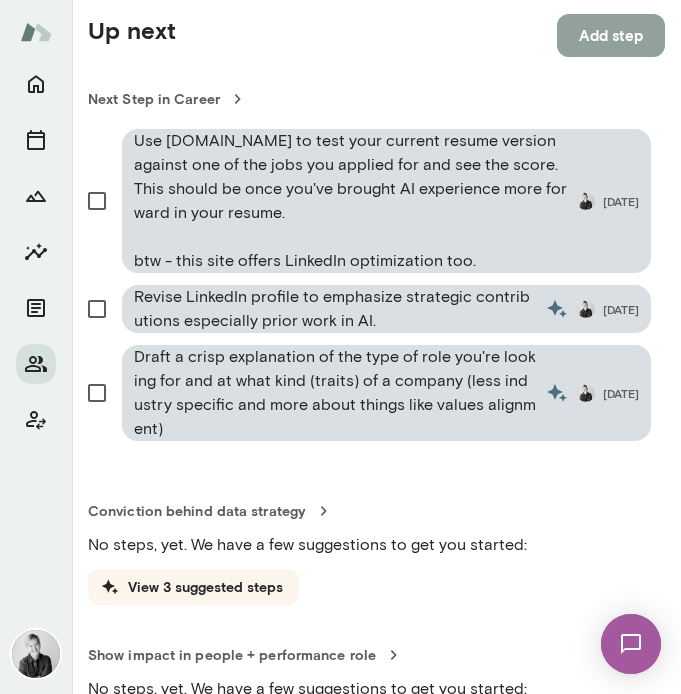 click on "Add step" at bounding box center [611, 35] 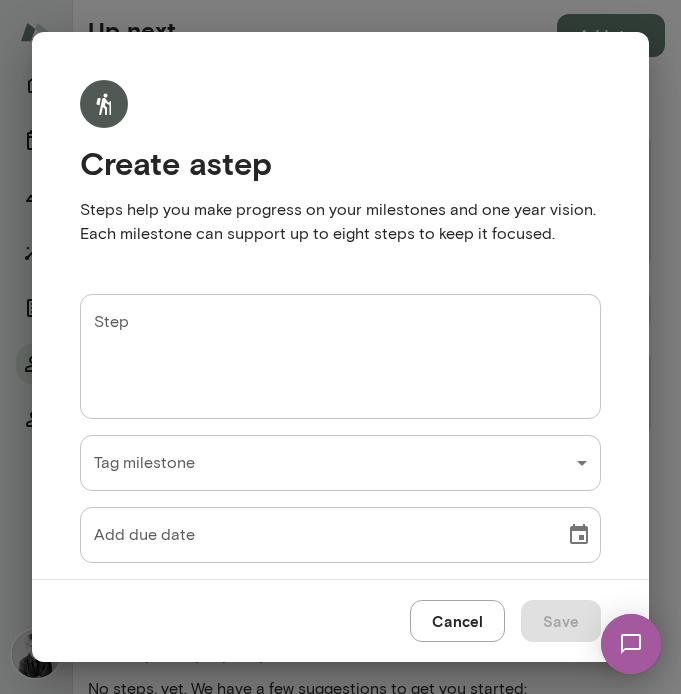 click on "Step" at bounding box center [340, 357] 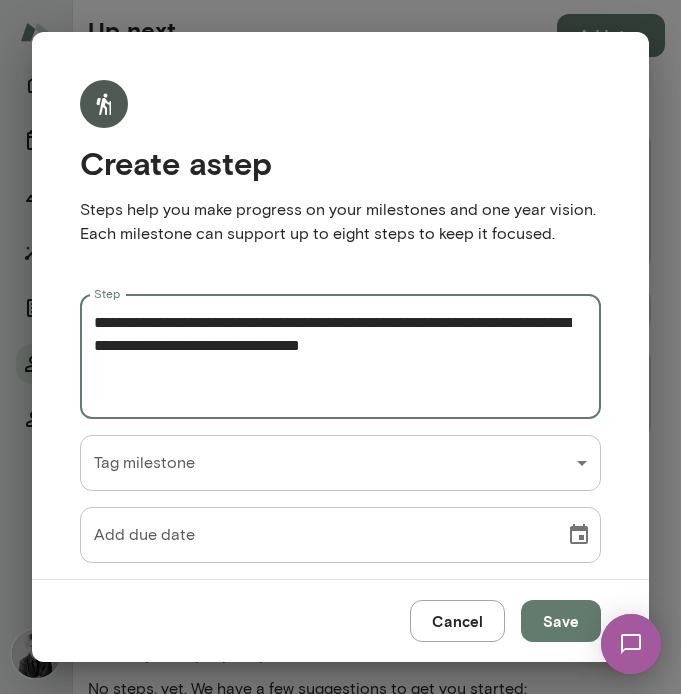 scroll, scrollTop: 56, scrollLeft: 0, axis: vertical 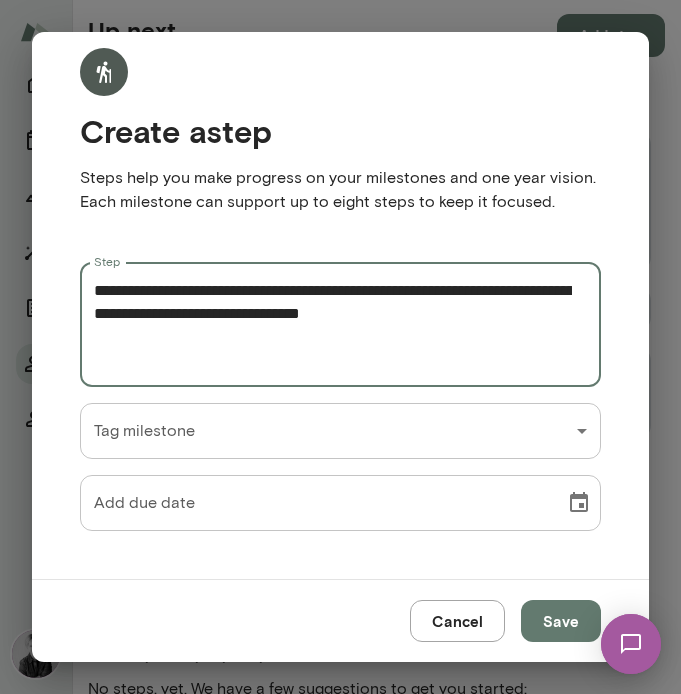 type on "**********" 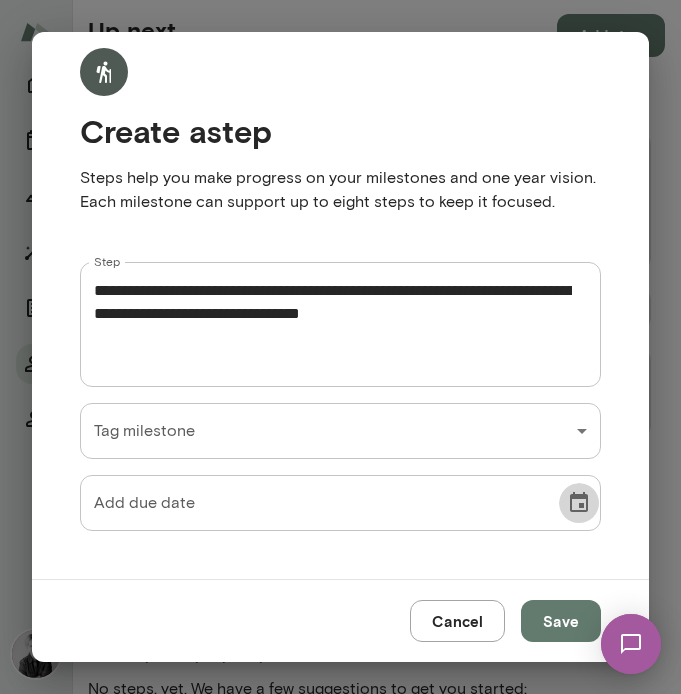 click 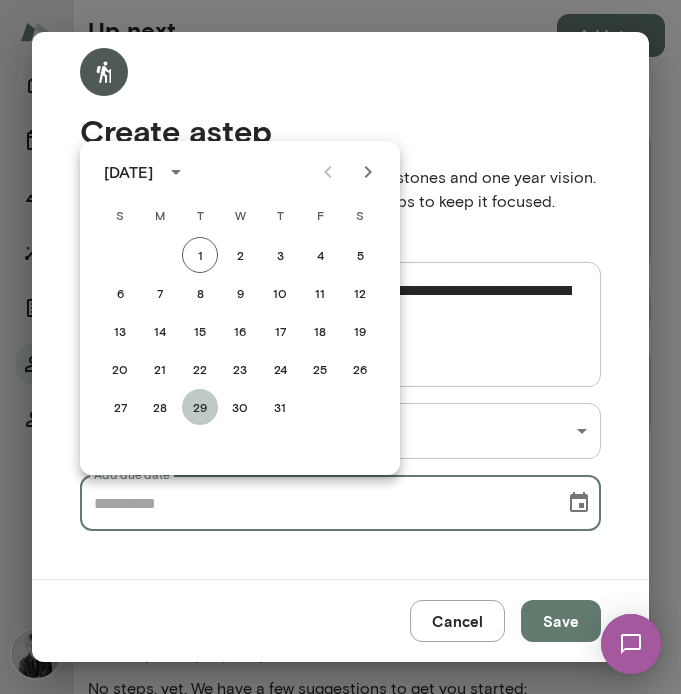 click on "29" at bounding box center [200, 407] 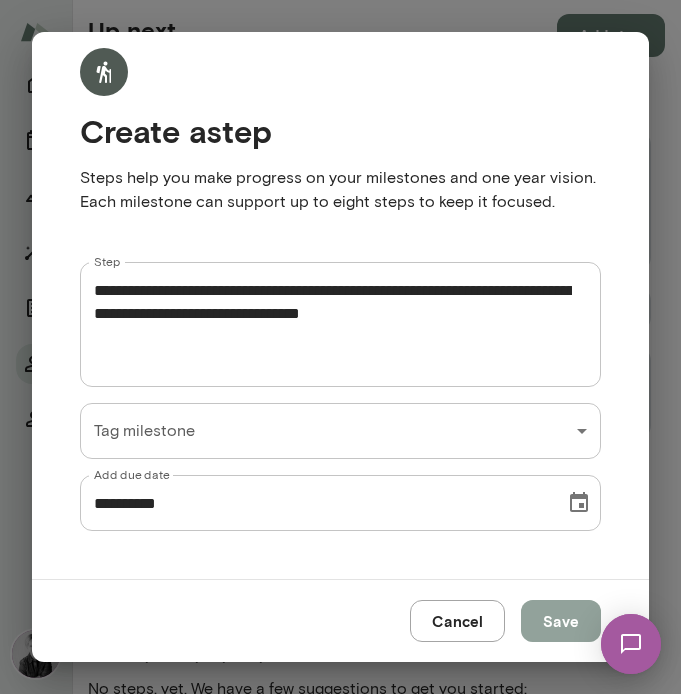 click on "Save" at bounding box center (561, 621) 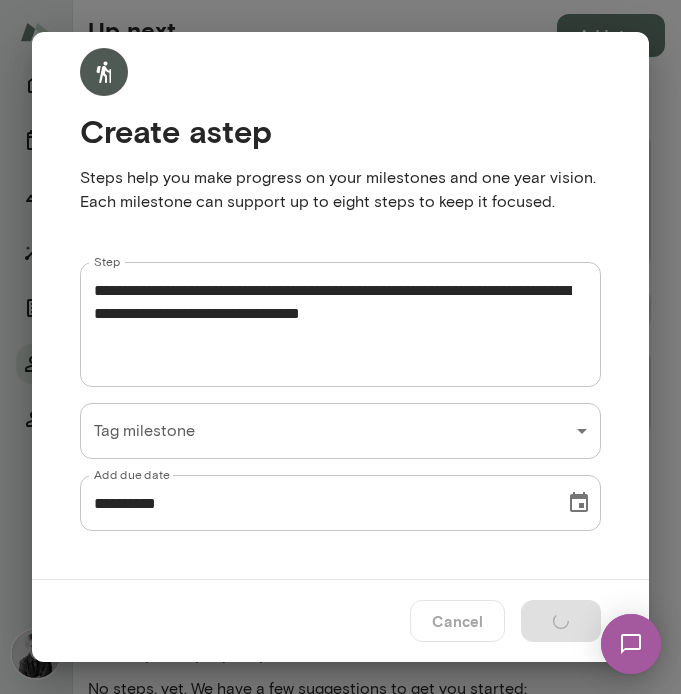 type 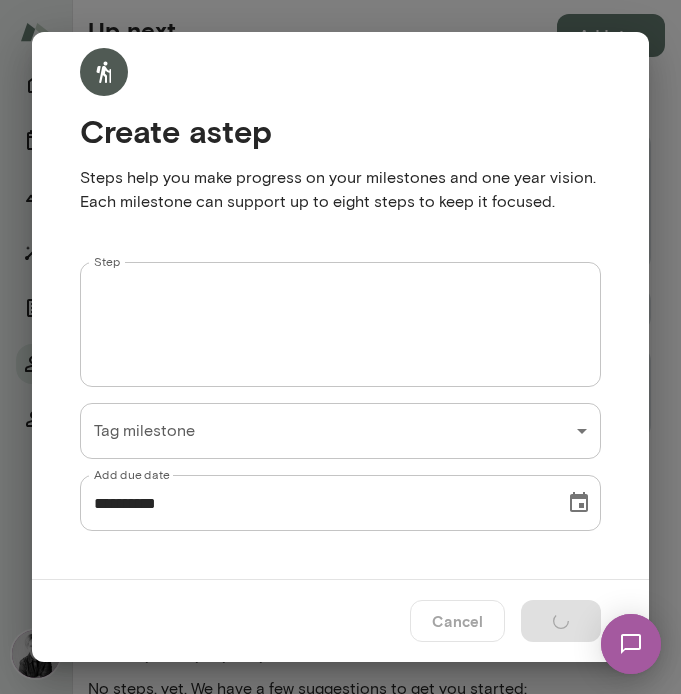 type 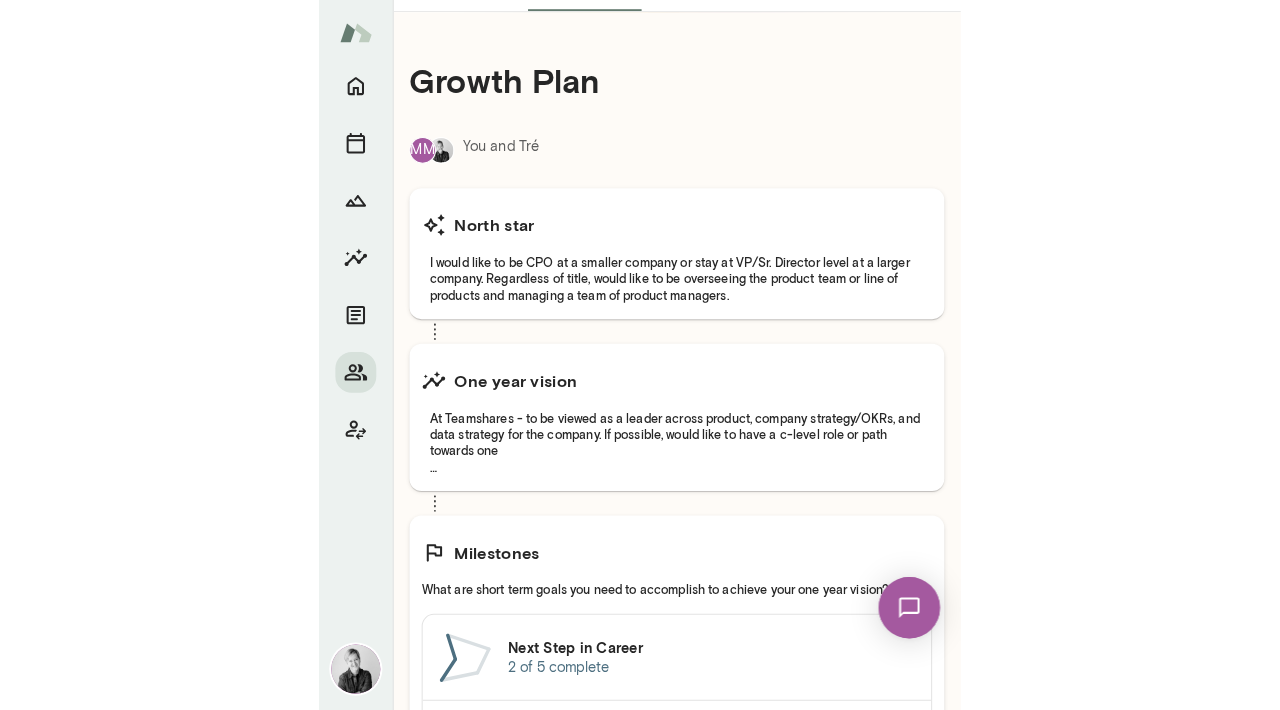 scroll, scrollTop: 224, scrollLeft: 0, axis: vertical 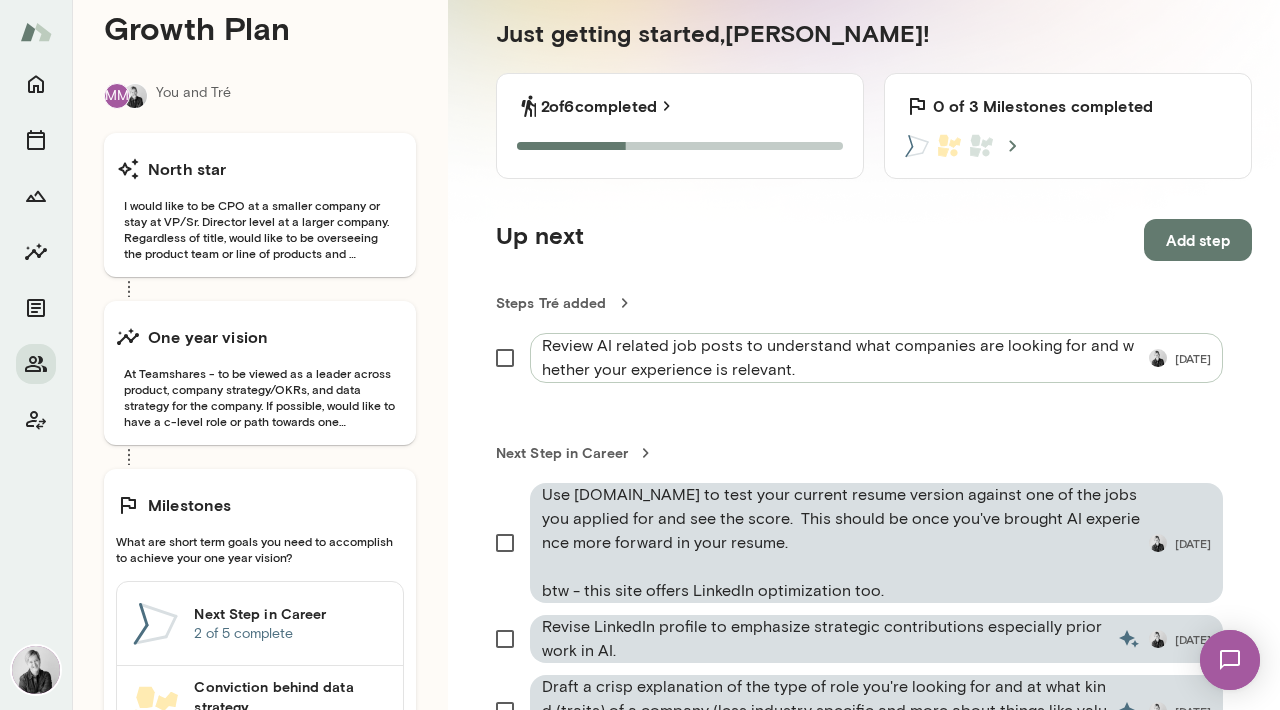 click on "Just getting started,  [PERSON_NAME] ! 2  of  6  completed 2  of  6  Steps completed 0 of 3 Milestones completed 0 of 3 Milestones completed Up next Add step Steps Tré added Review AI related job posts to understand what companies are looking for and whether your experience is relevant. [DATE] Next Step in Career Use [DOMAIN_NAME] to test your current resume version against one of the jobs you applied for and see the score.  This should be once you've brought AI experience more forward in your resume.
btw - this site offers LinkedIn optimization too. [DATE] Revise LinkedIn profile to emphasize strategic contributions especially prior work in AI. [DATE] Draft a crisp explanation of the type of role you're looking for and at what kind (traits) of a company (less industry specific and more about things like values alignment) [DATE] Conviction behind data strategy No steps, yet. We have a few suggestions to get you started: View 3 suggested steps Show impact in people + performance role" at bounding box center (874, 556) 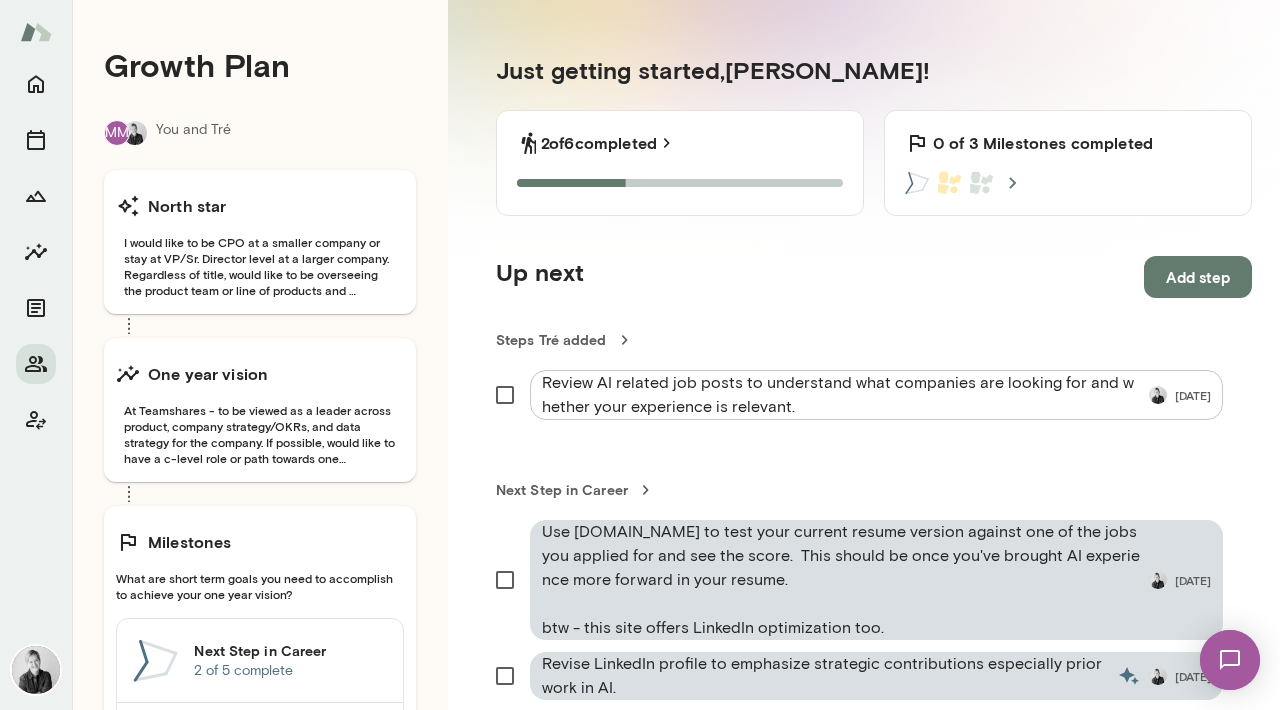 scroll, scrollTop: 0, scrollLeft: 0, axis: both 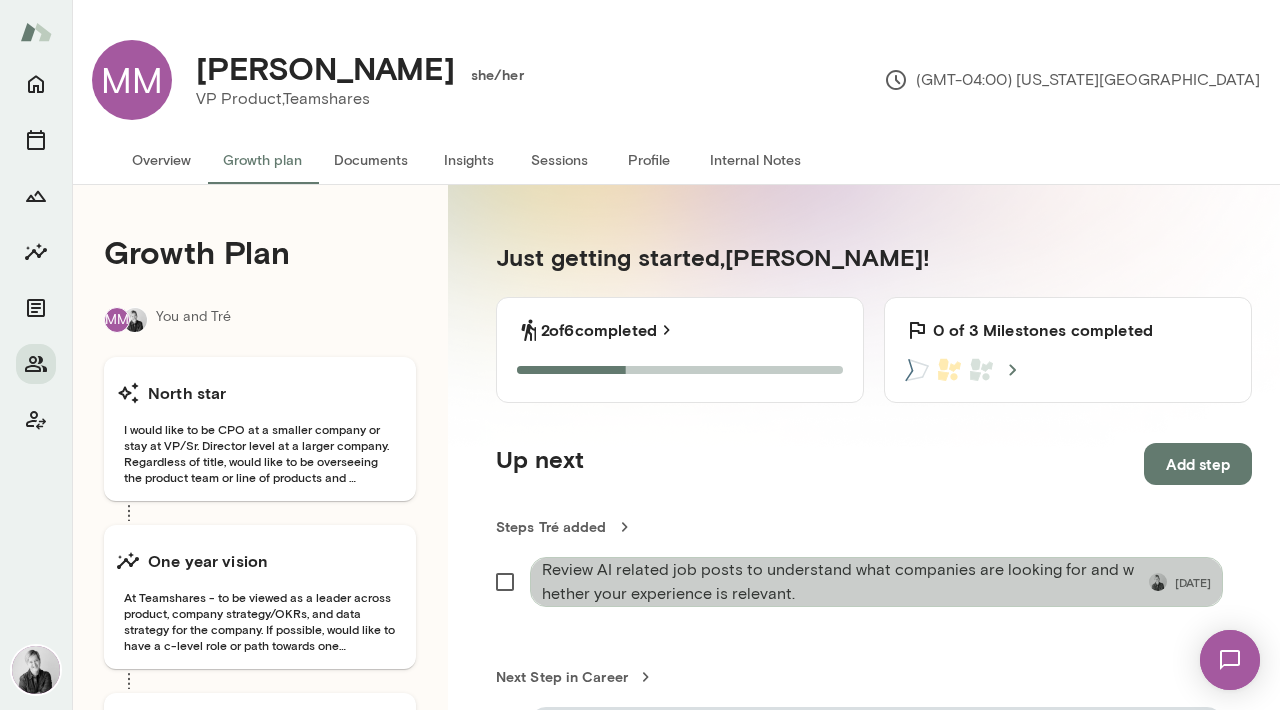 click on "Review AI related job posts to understand what companies are looking for and whether your experience is relevant." at bounding box center (841, 582) 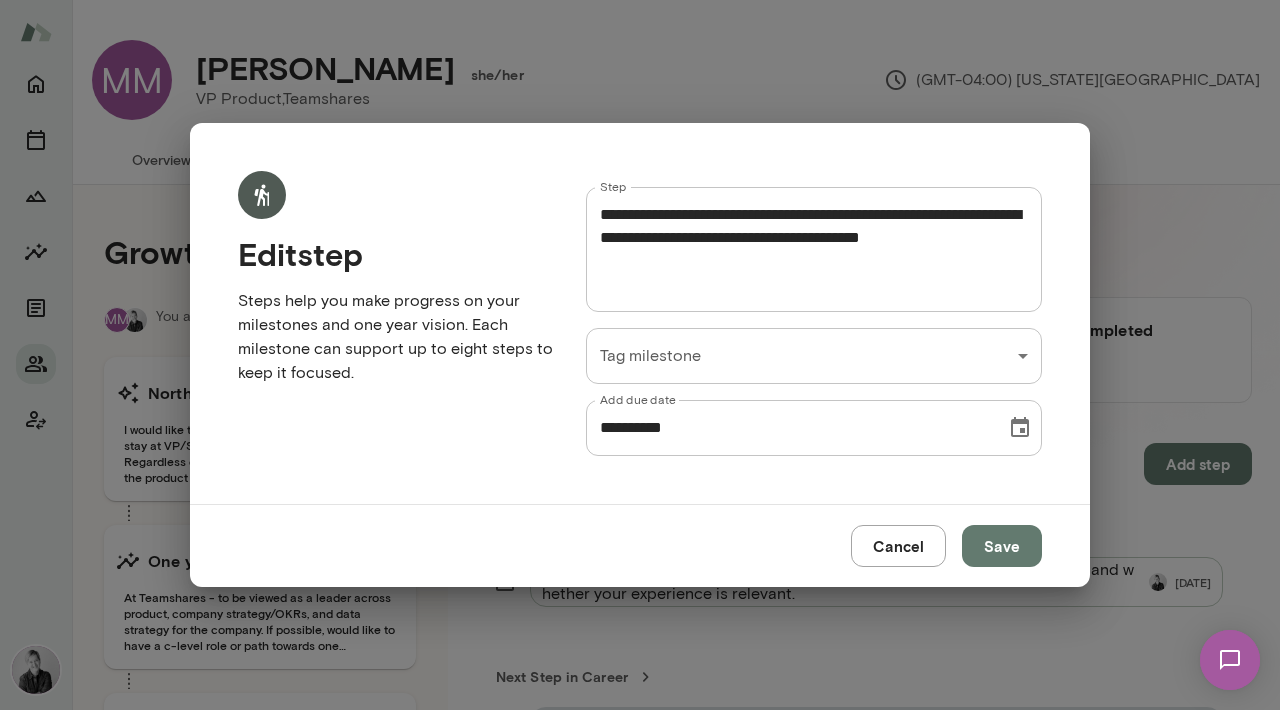 click on "MM [PERSON_NAME] she/her VP Product,  Teamshares (GMT-04:00) [US_STATE][GEOGRAPHIC_DATA] Overview Growth plan Documents Insights Sessions Profile Internal Notes Growth Plan MM You and Tré North star I would like to be CPO at a smaller company or stay at VP/Sr. Director level at a larger company. Regardless of title, would like to be overseeing the product team or line of products and managing a team of product managers. One year vision At Teamshares - to be viewed as a leader across product, company strategy/OKRs, and data strategy for the company. If possible, would like to have a c-level role or path towards one
Not at Teamshares - head of product role, maybe CoS role Milestones What are short term goals you need to accomplish to achieve your one year vision? Next Step in Career 2 of 5 complete Conviction behind data strategy 3 suggested steps Show impact in people + performance role 3 suggested steps You can have up to 3 active milestones. To add a new milestone, first complete one of your active milestones. !" at bounding box center [640, 0] 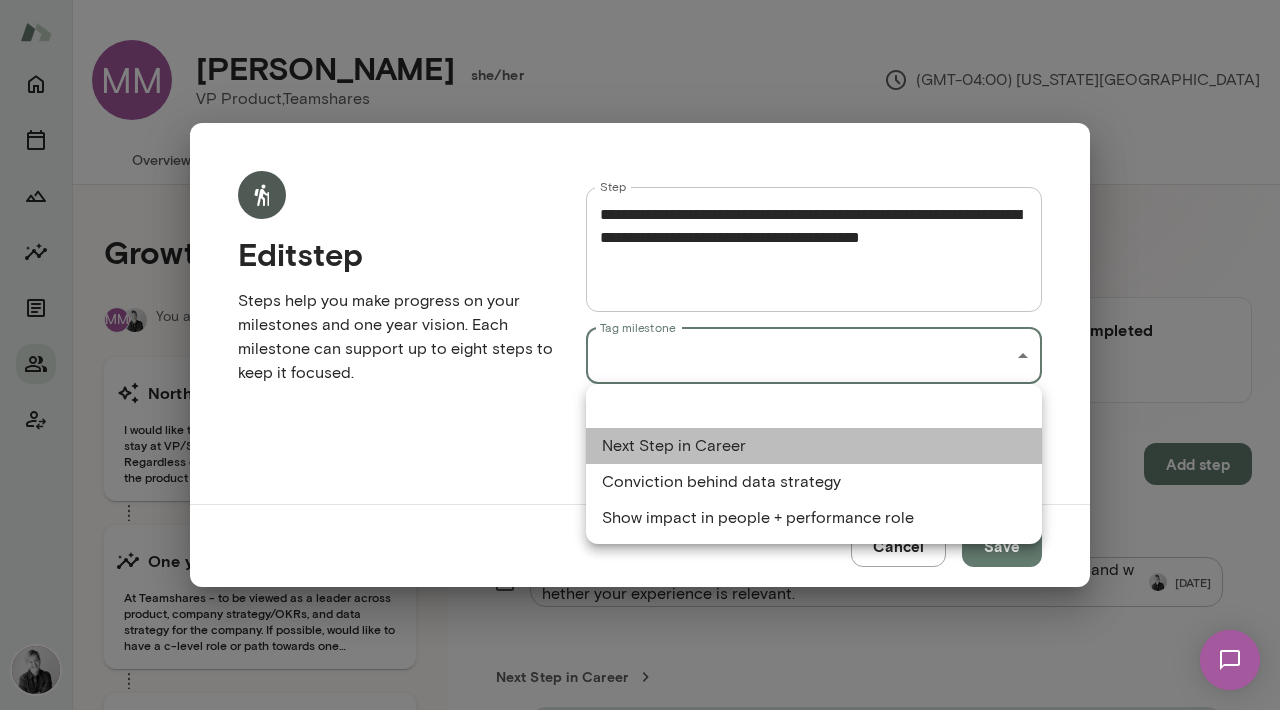 click on "Next Step in Career" at bounding box center [814, 446] 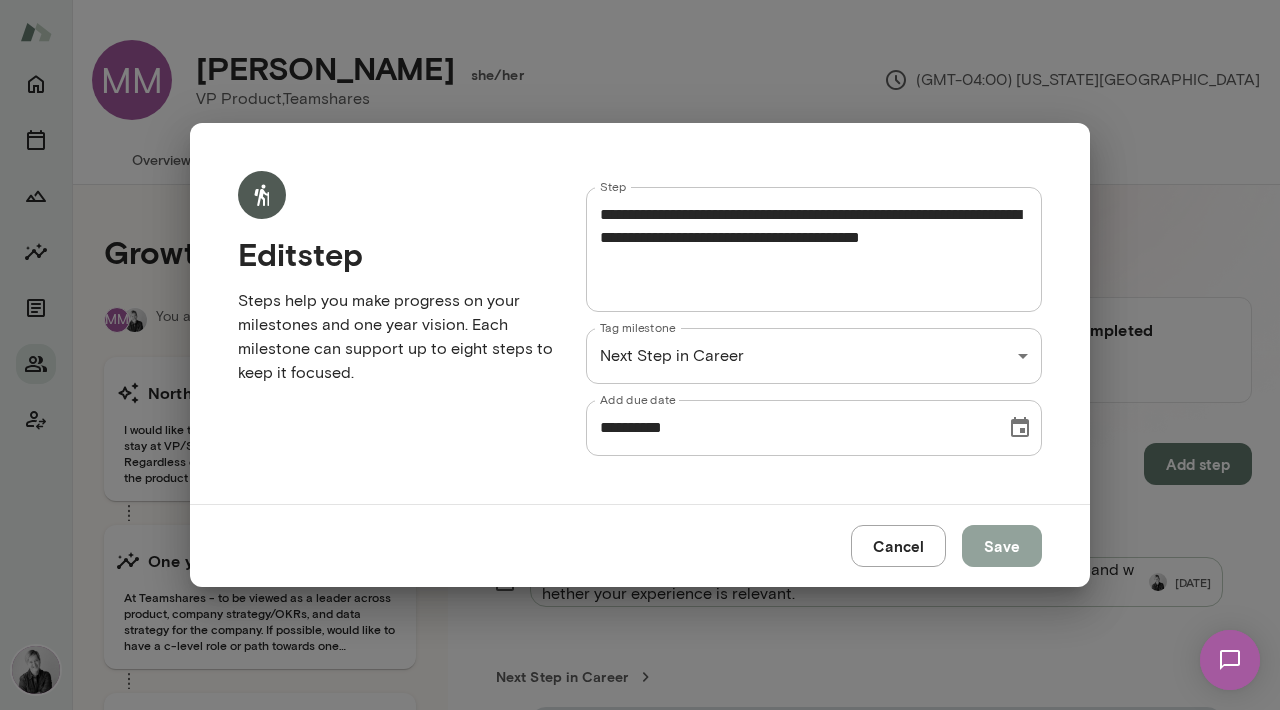 click on "Save" at bounding box center (1002, 546) 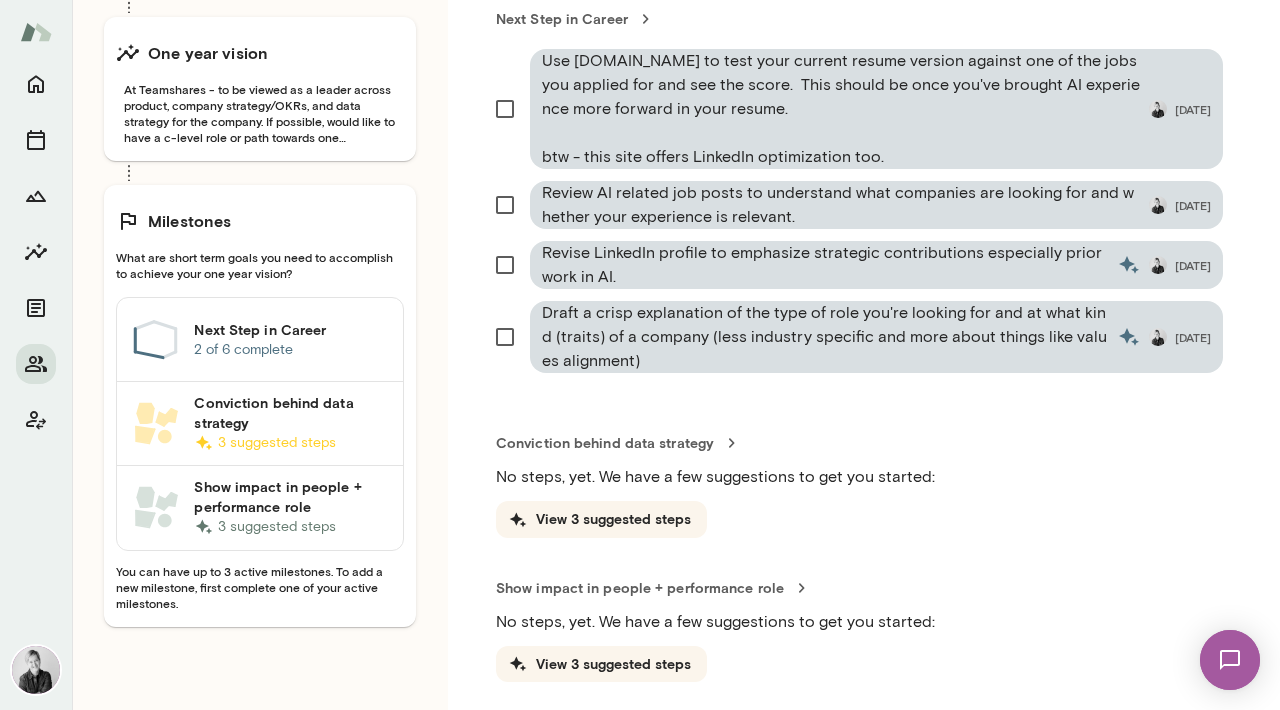 scroll, scrollTop: 511, scrollLeft: 0, axis: vertical 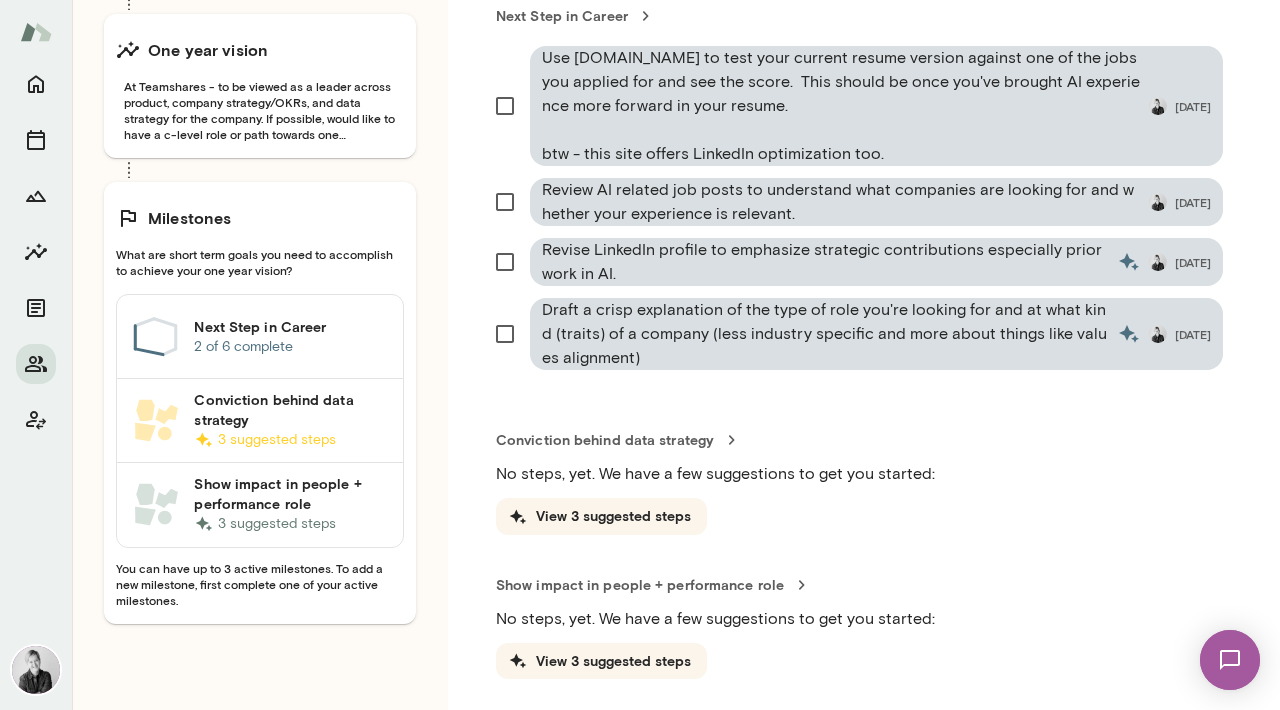 click on "Just getting started,  [PERSON_NAME] ! 2  of  6  completed 2  of  6  Steps completed 0 of 3 Milestones completed 0 of 3 Milestones completed Up next Add step Next Step in Career Use [DOMAIN_NAME] to test your current resume version against one of the jobs you applied for and see the score.  This should be once you've brought AI experience more forward in your resume.
btw - this site offers LinkedIn optimization too. [DATE] Review AI related job posts to understand what companies are looking for and whether your experience is relevant. [DATE] Revise LinkedIn profile to emphasize strategic contributions especially prior work in AI. [DATE] Draft a crisp explanation of the type of role you're looking for and at what kind (traits) of a company (less industry specific and more about things like values alignment) [DATE] Conviction behind data strategy No steps, yet. We have a few suggestions to get you started: View 3 suggested steps Show impact in people + performance role View 3 suggested steps" at bounding box center (874, 224) 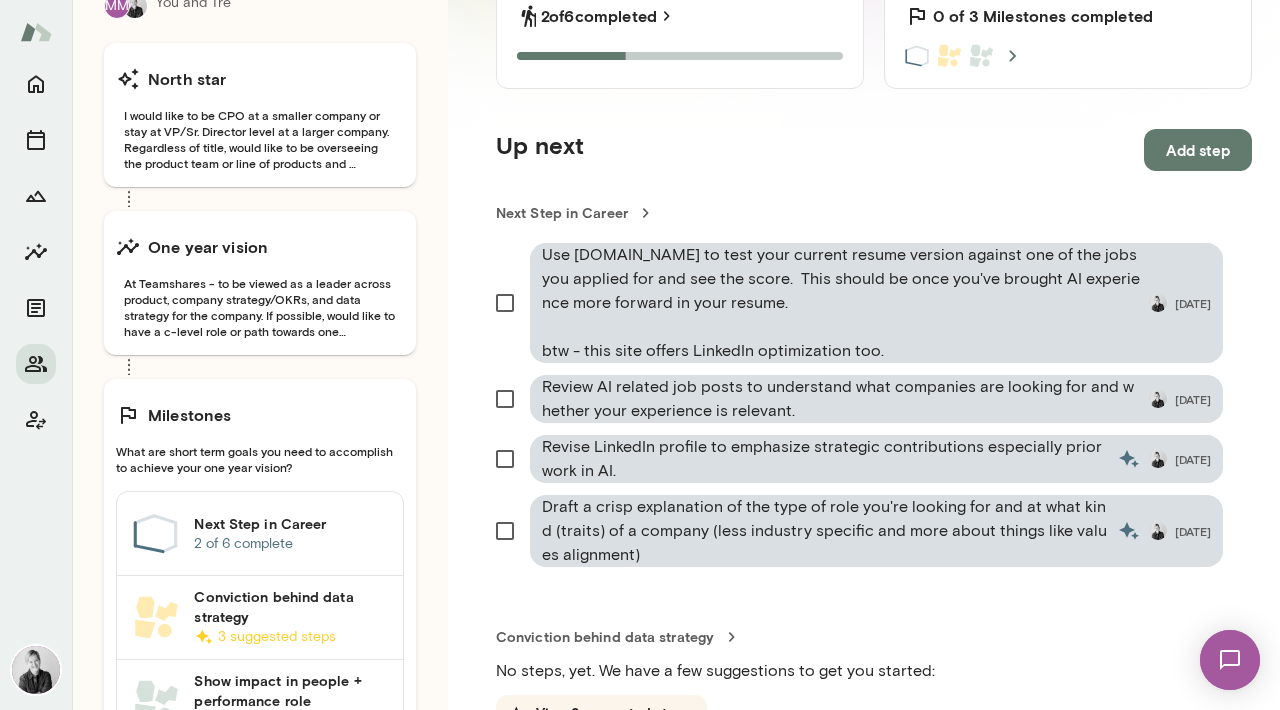 scroll, scrollTop: 0, scrollLeft: 0, axis: both 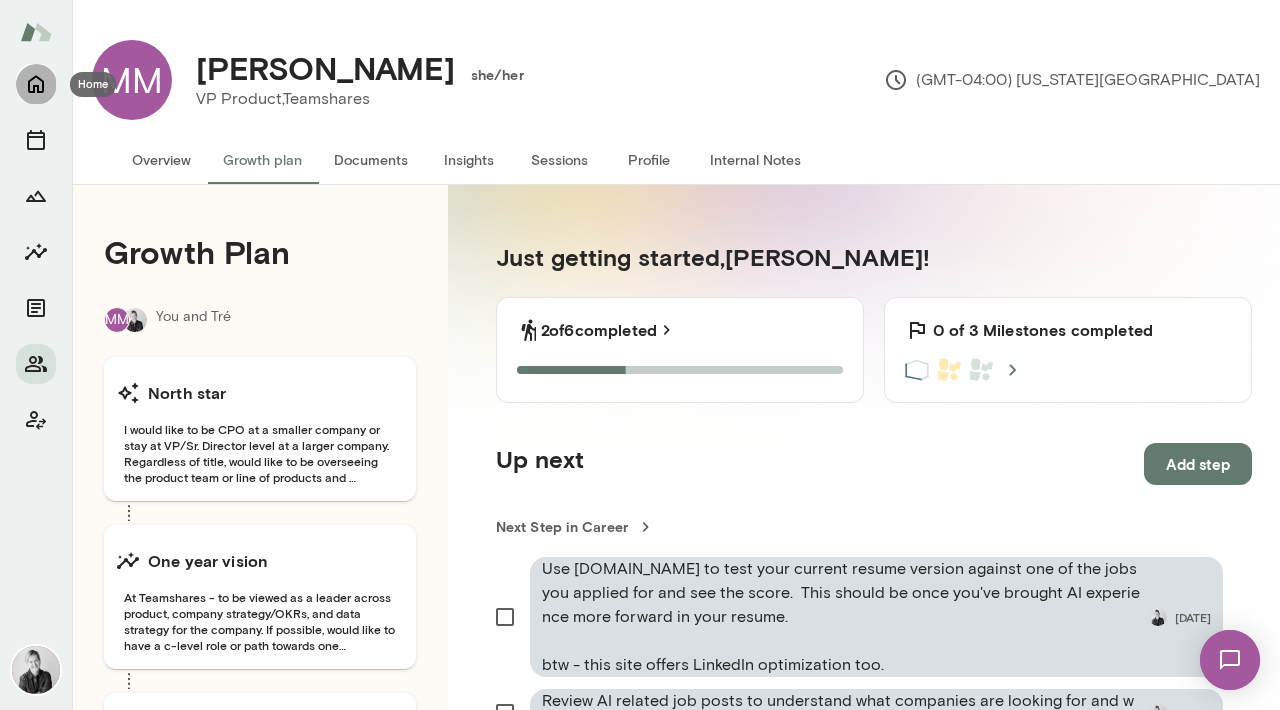 click 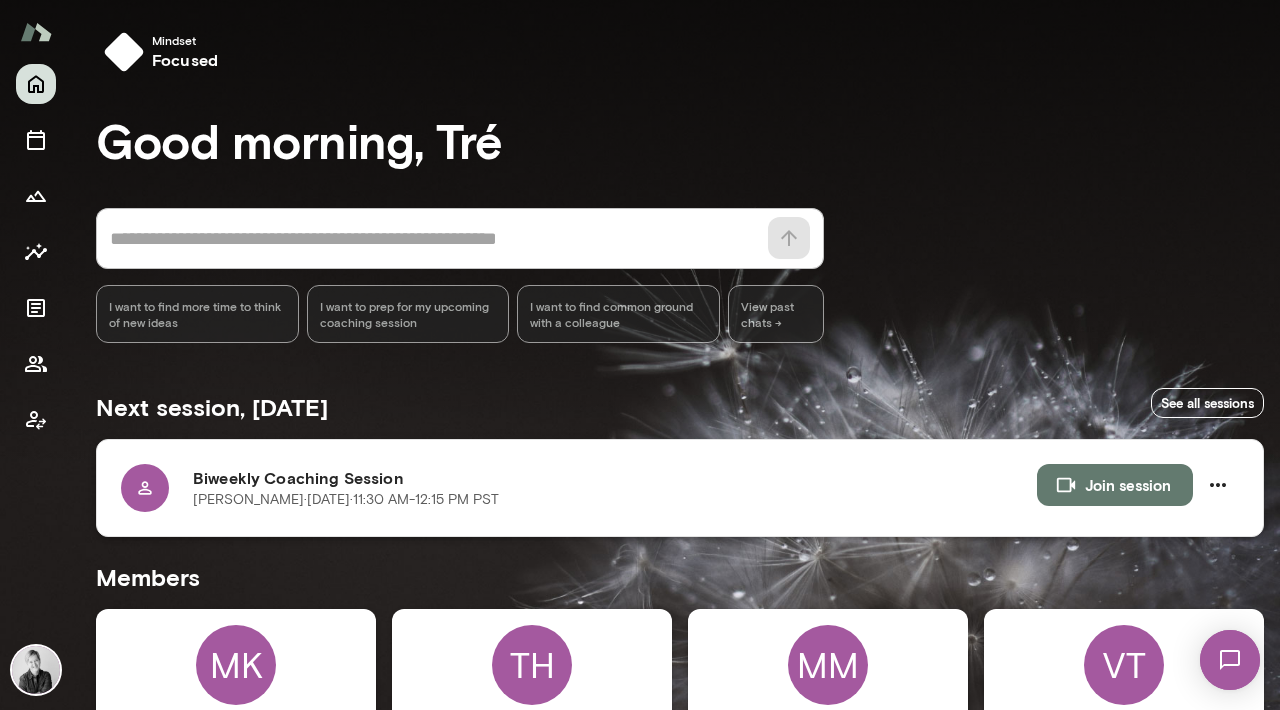 click at bounding box center (145, 488) 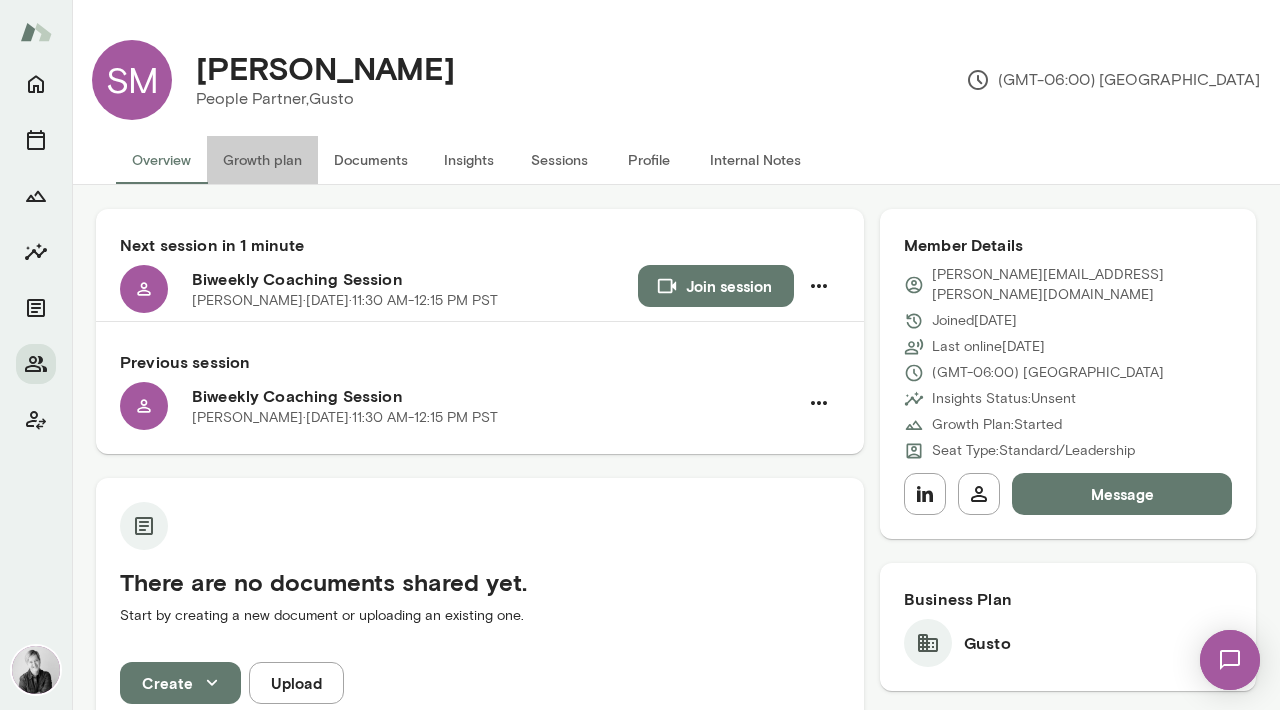 click on "Growth plan" at bounding box center (262, 160) 